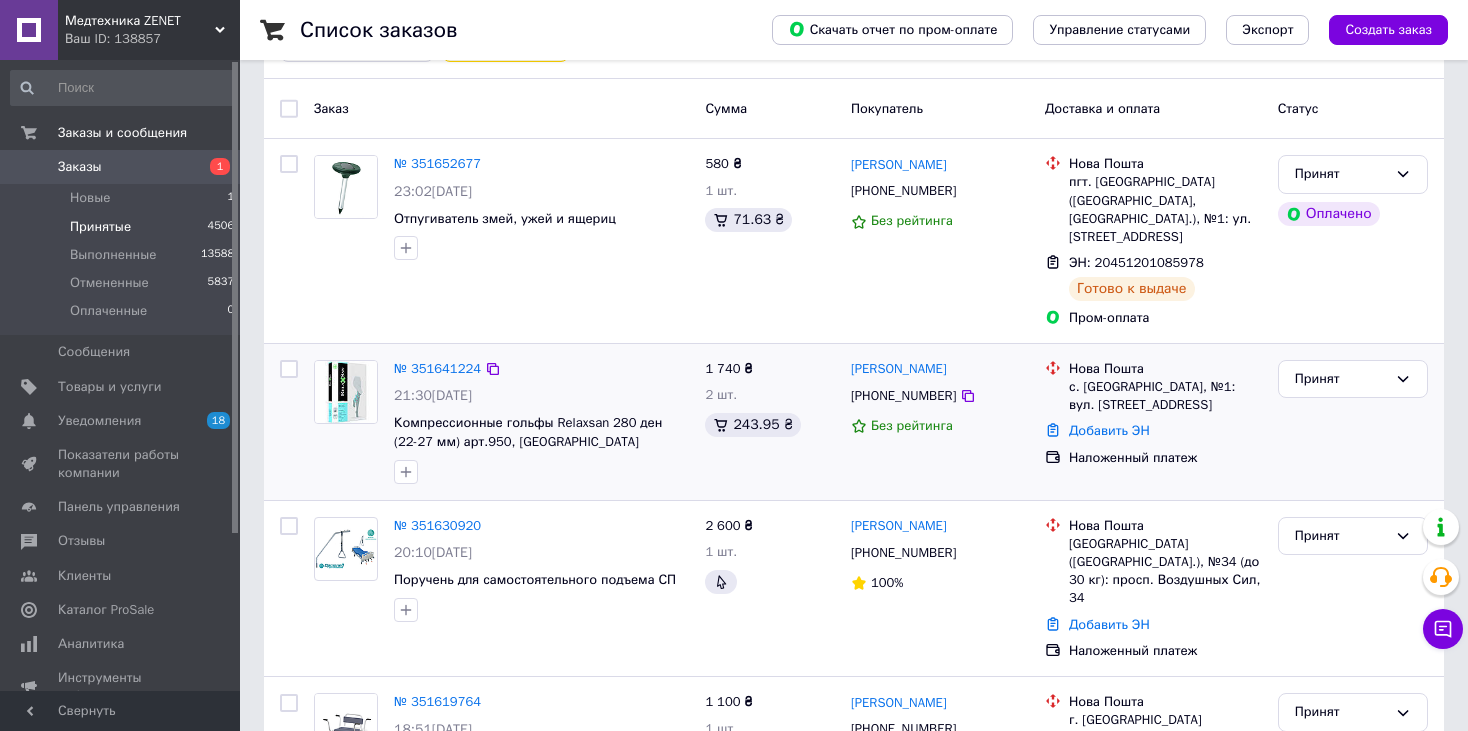 scroll, scrollTop: 200, scrollLeft: 0, axis: vertical 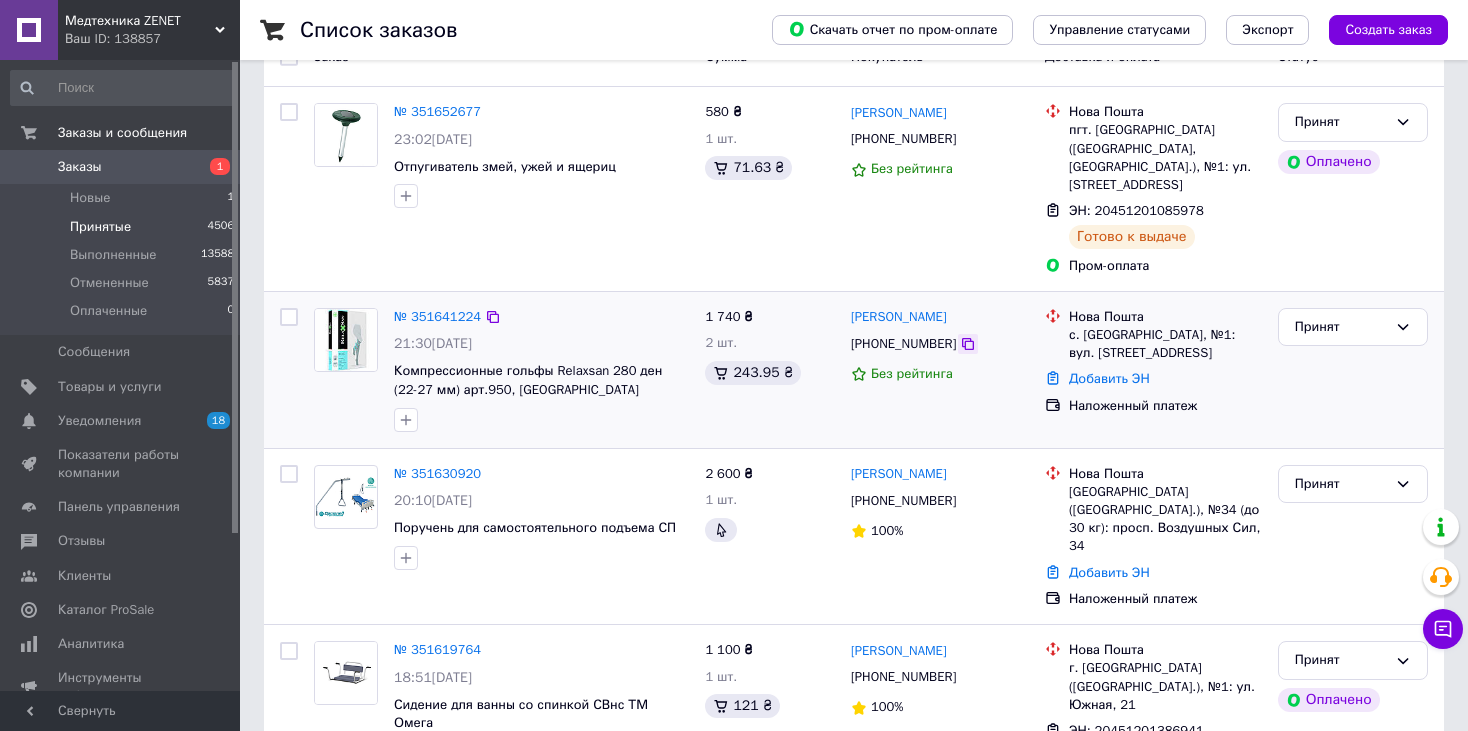 click 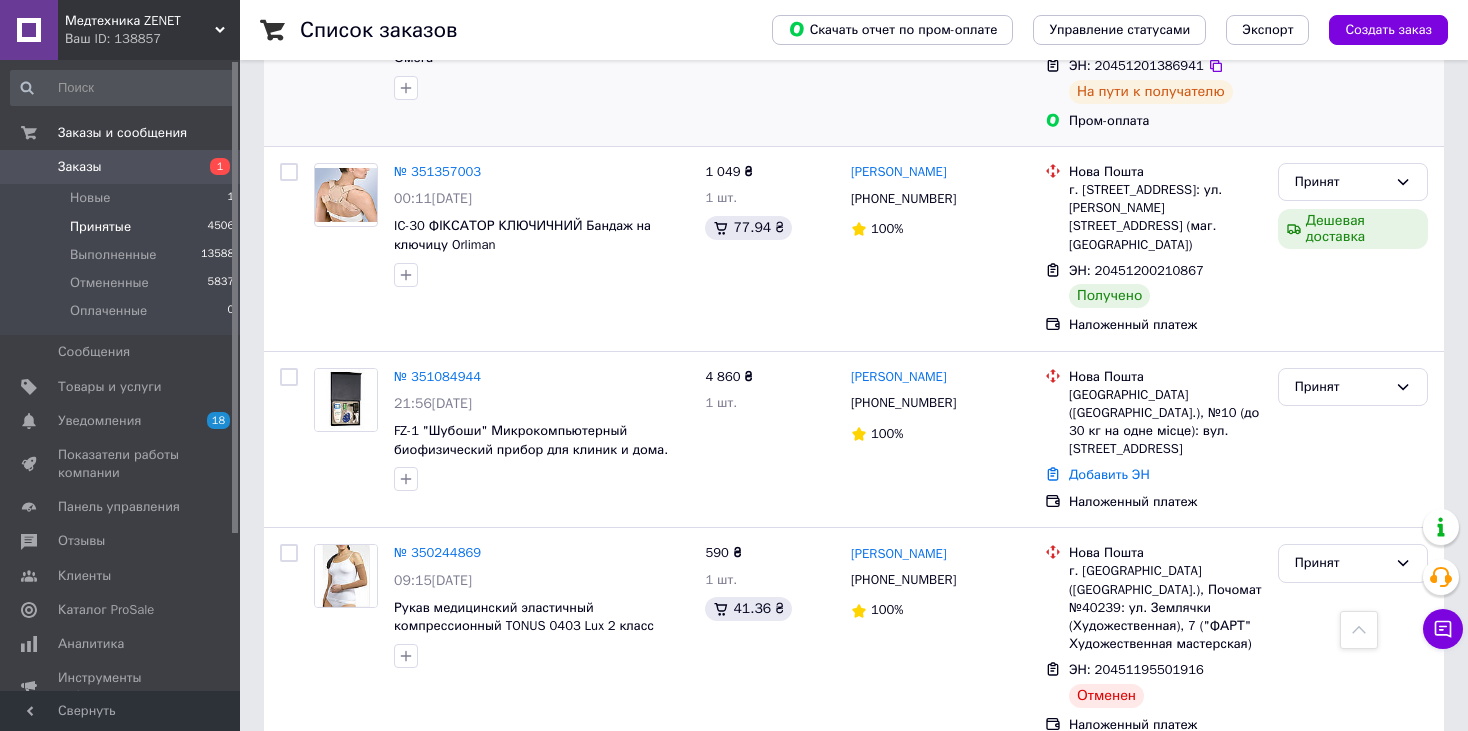 scroll, scrollTop: 900, scrollLeft: 0, axis: vertical 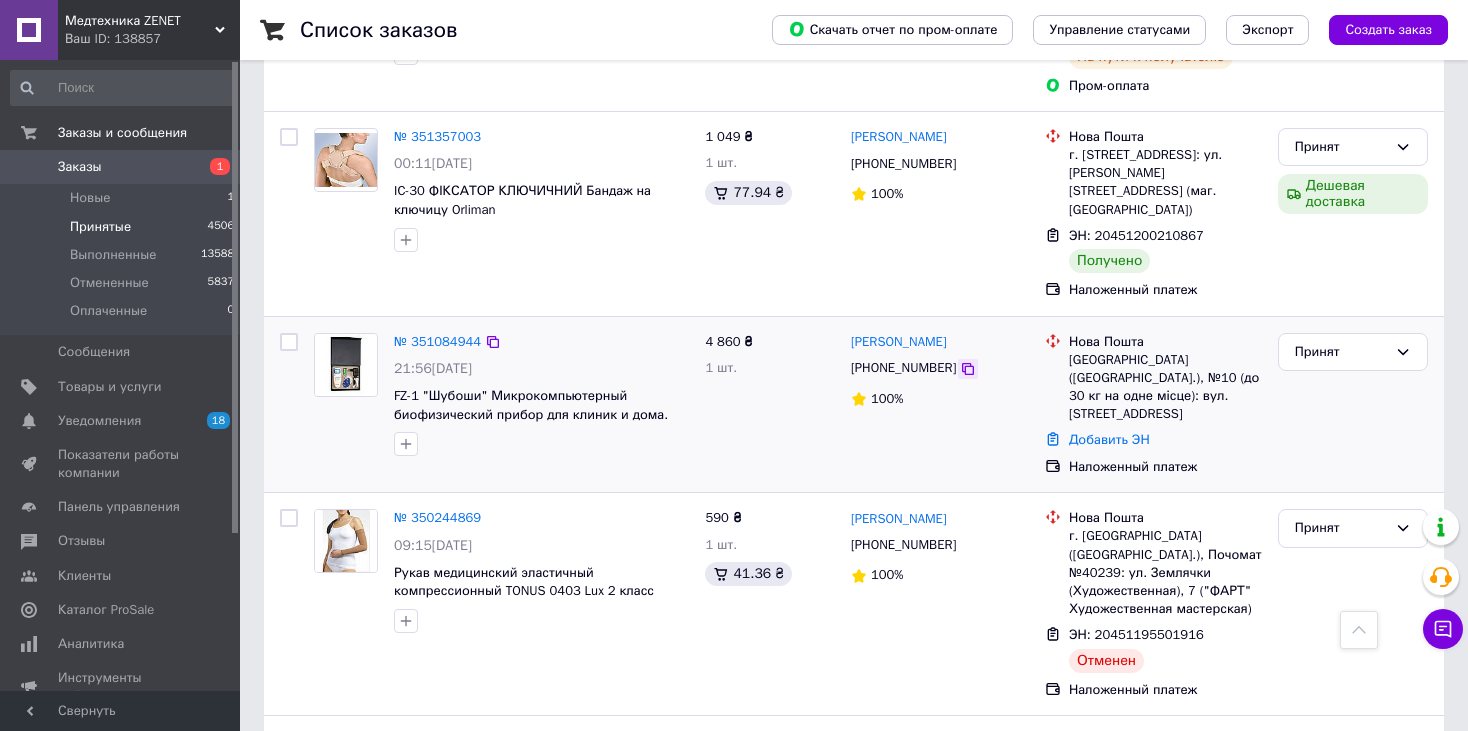 click 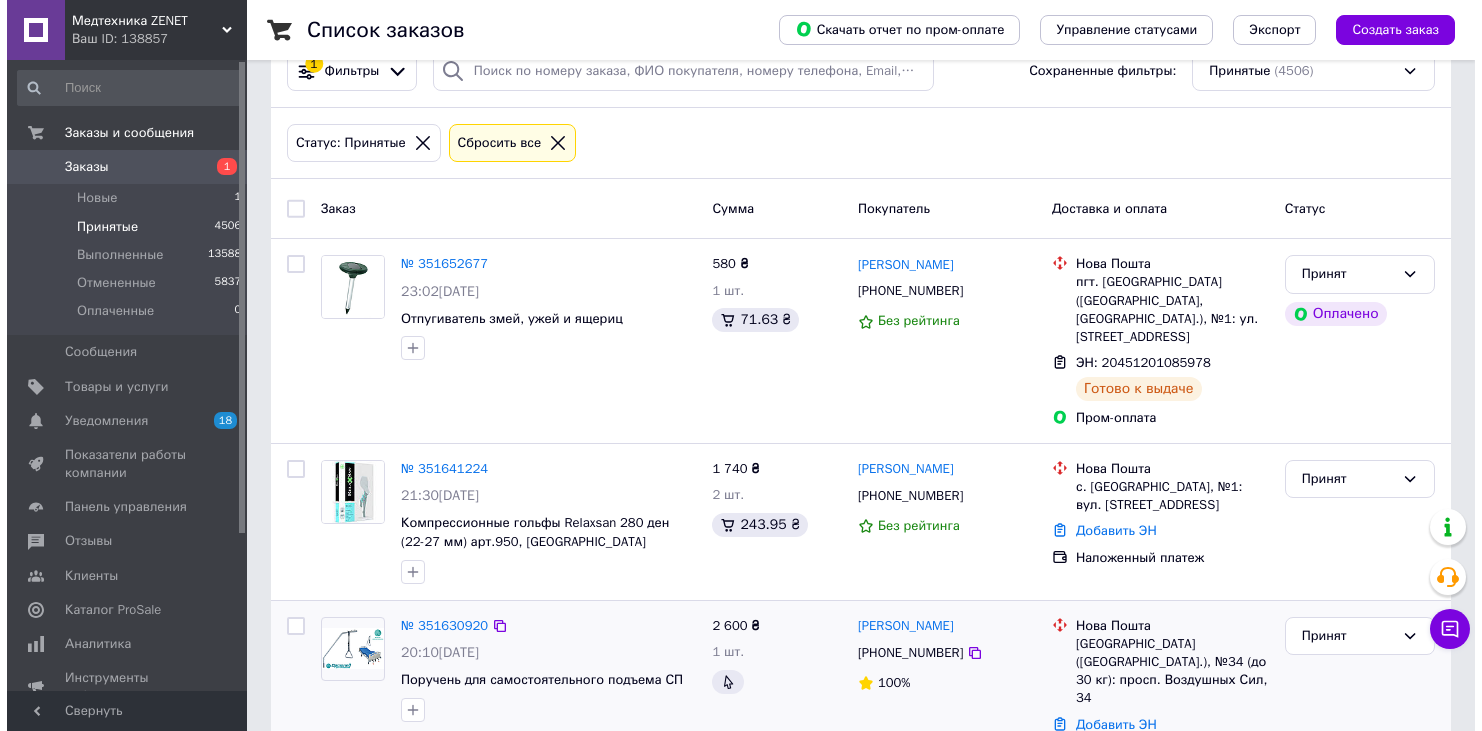 scroll, scrollTop: 0, scrollLeft: 0, axis: both 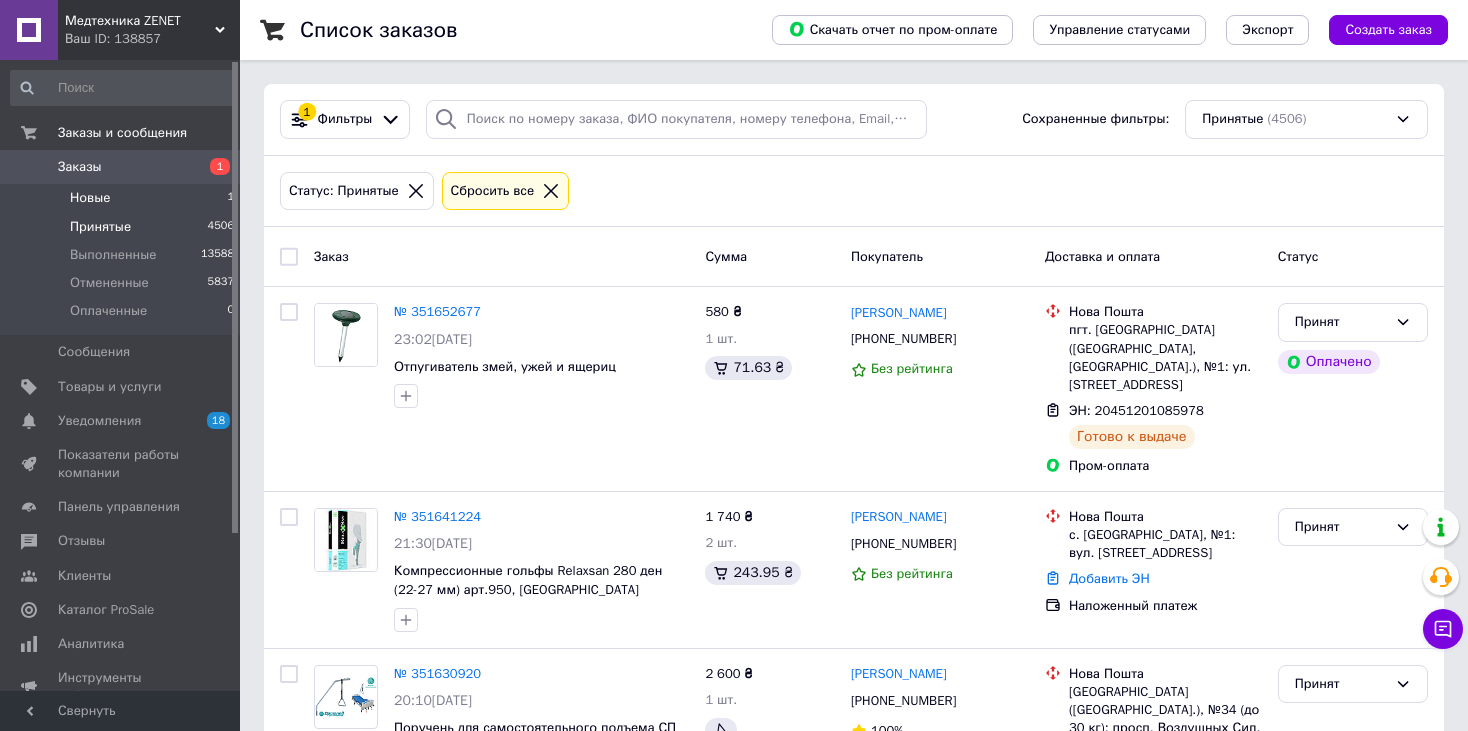 click on "Новые 1" at bounding box center [123, 198] 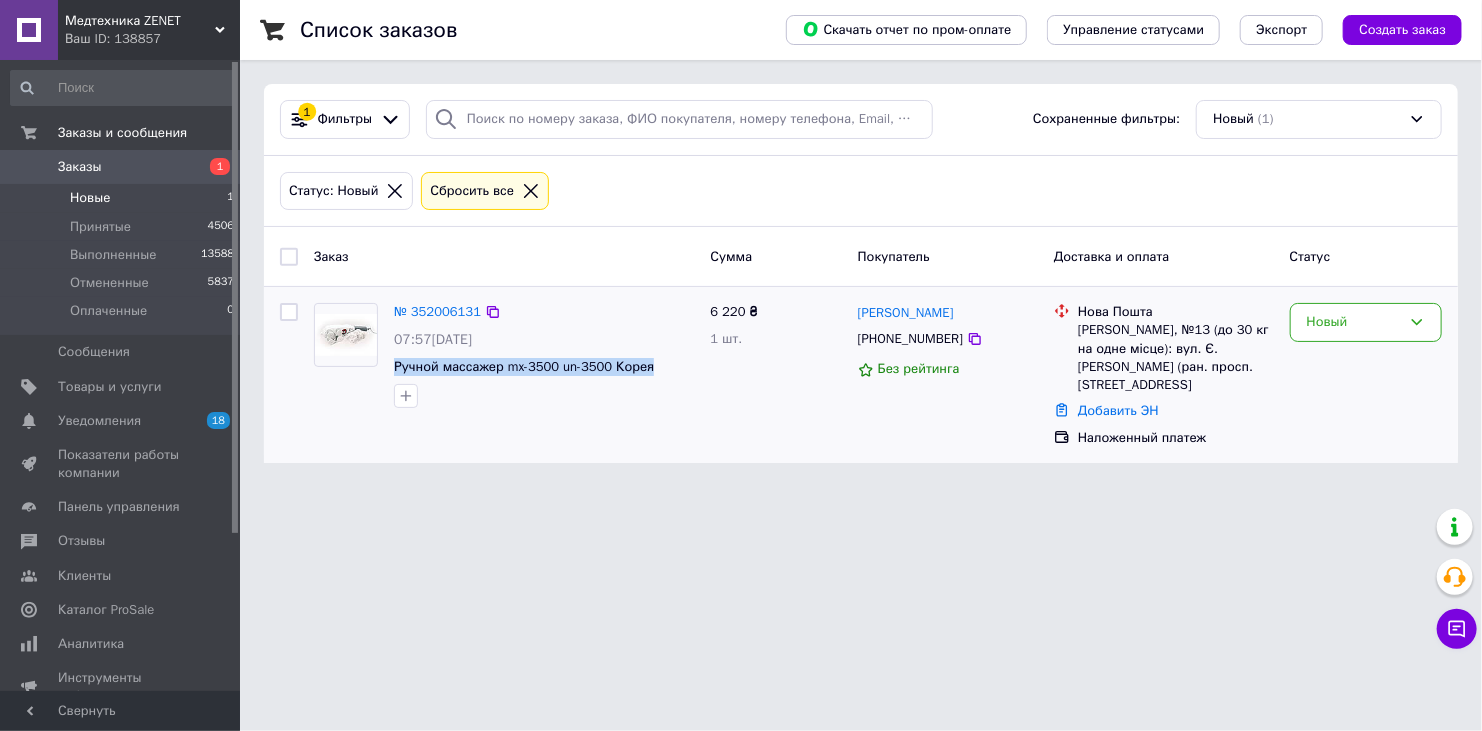 drag, startPoint x: 448, startPoint y: 373, endPoint x: 665, endPoint y: 373, distance: 217 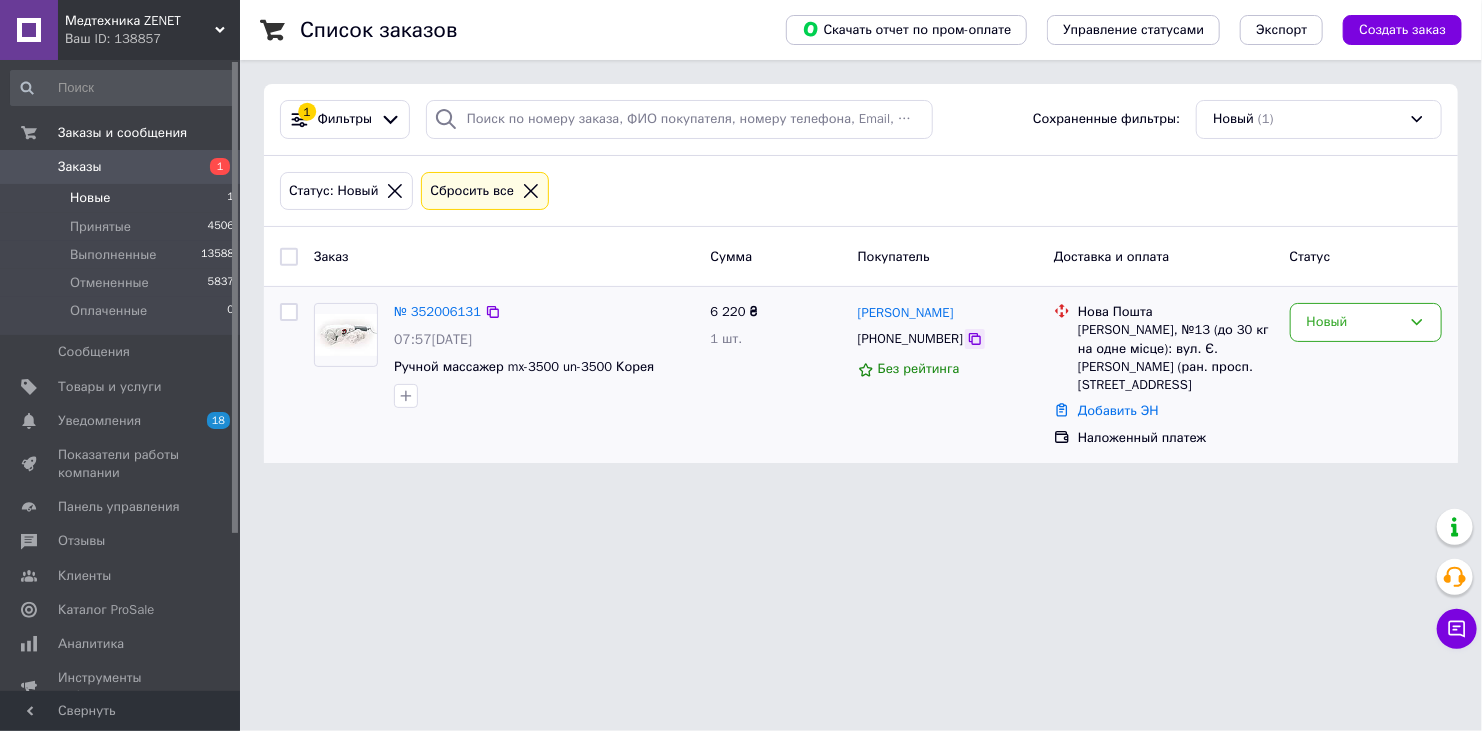 click 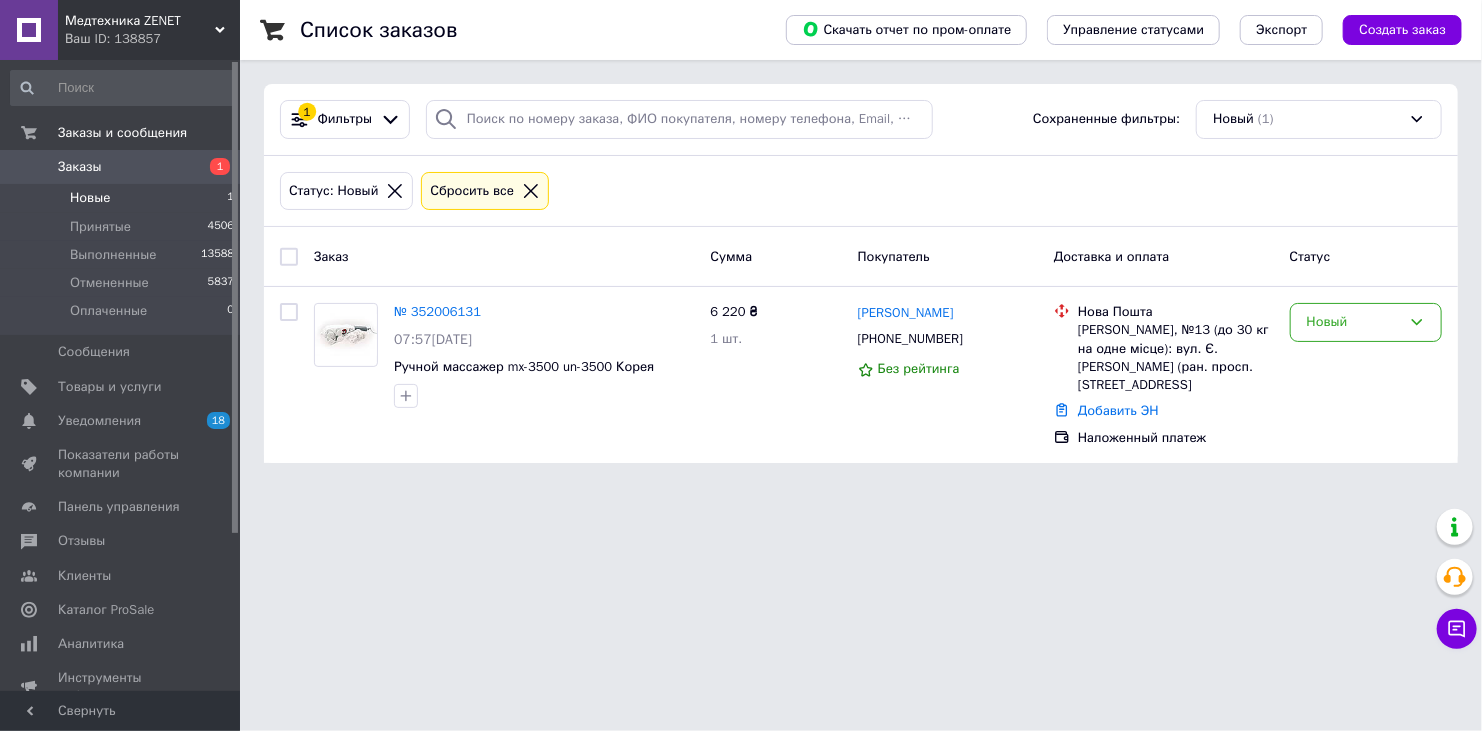 click at bounding box center [1457, 577] 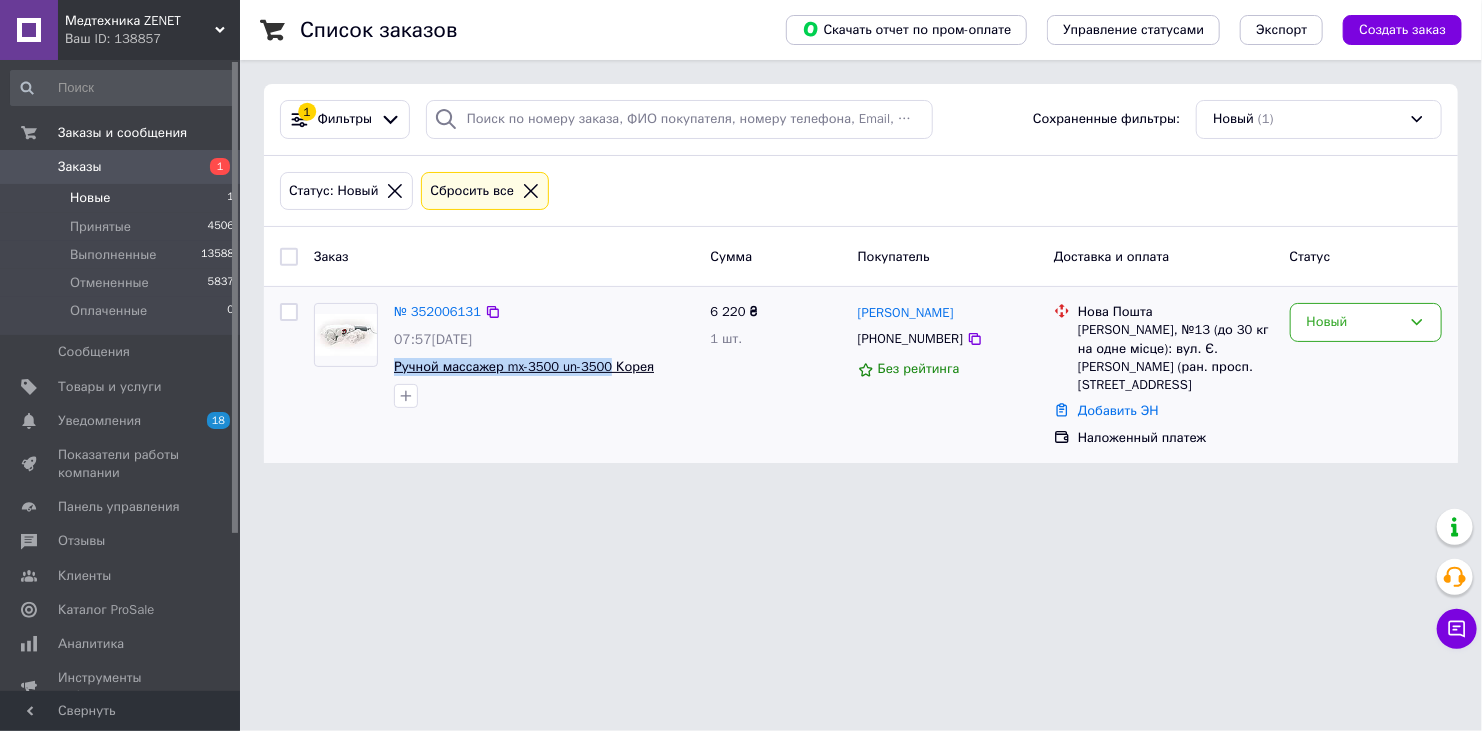 drag, startPoint x: 390, startPoint y: 363, endPoint x: 605, endPoint y: 363, distance: 215 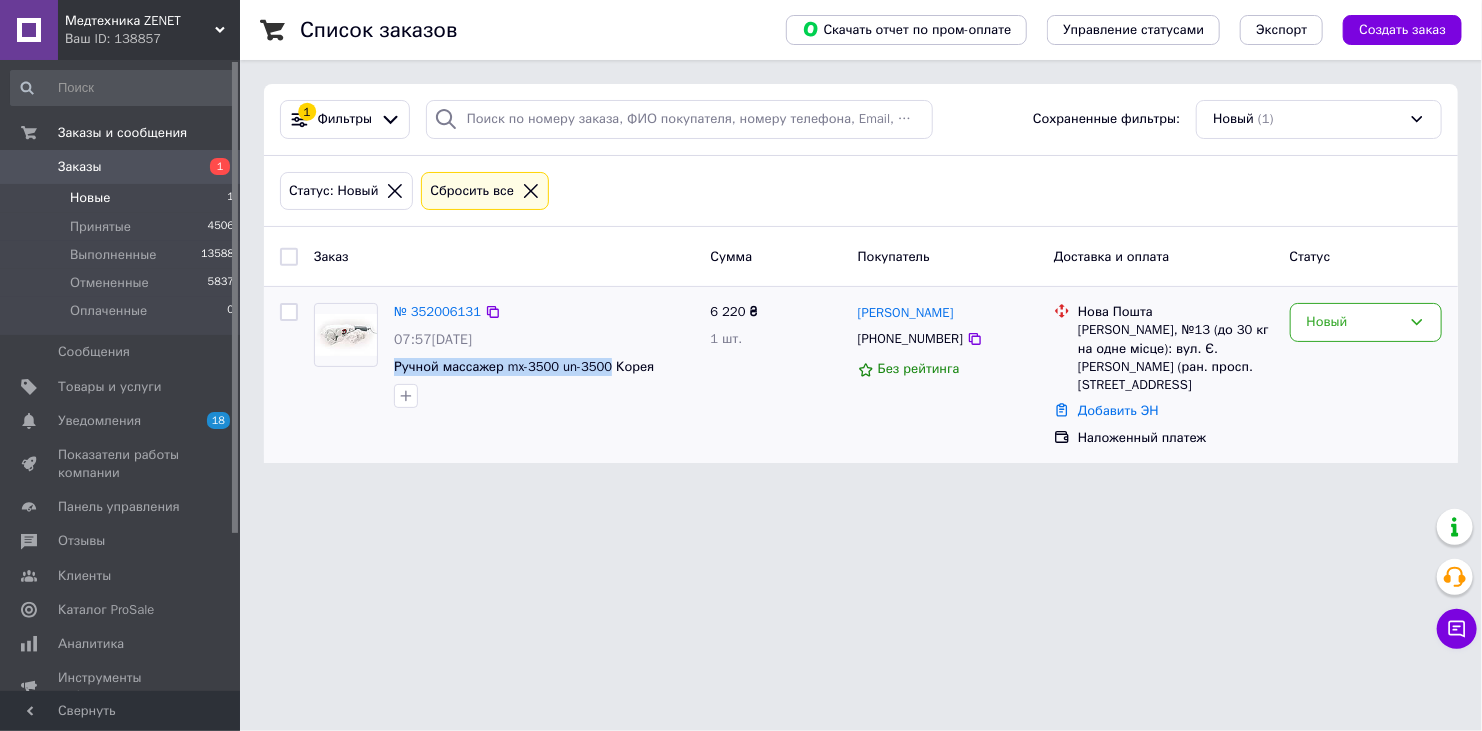 copy on "Ручной массажер mx-3500 un-3500" 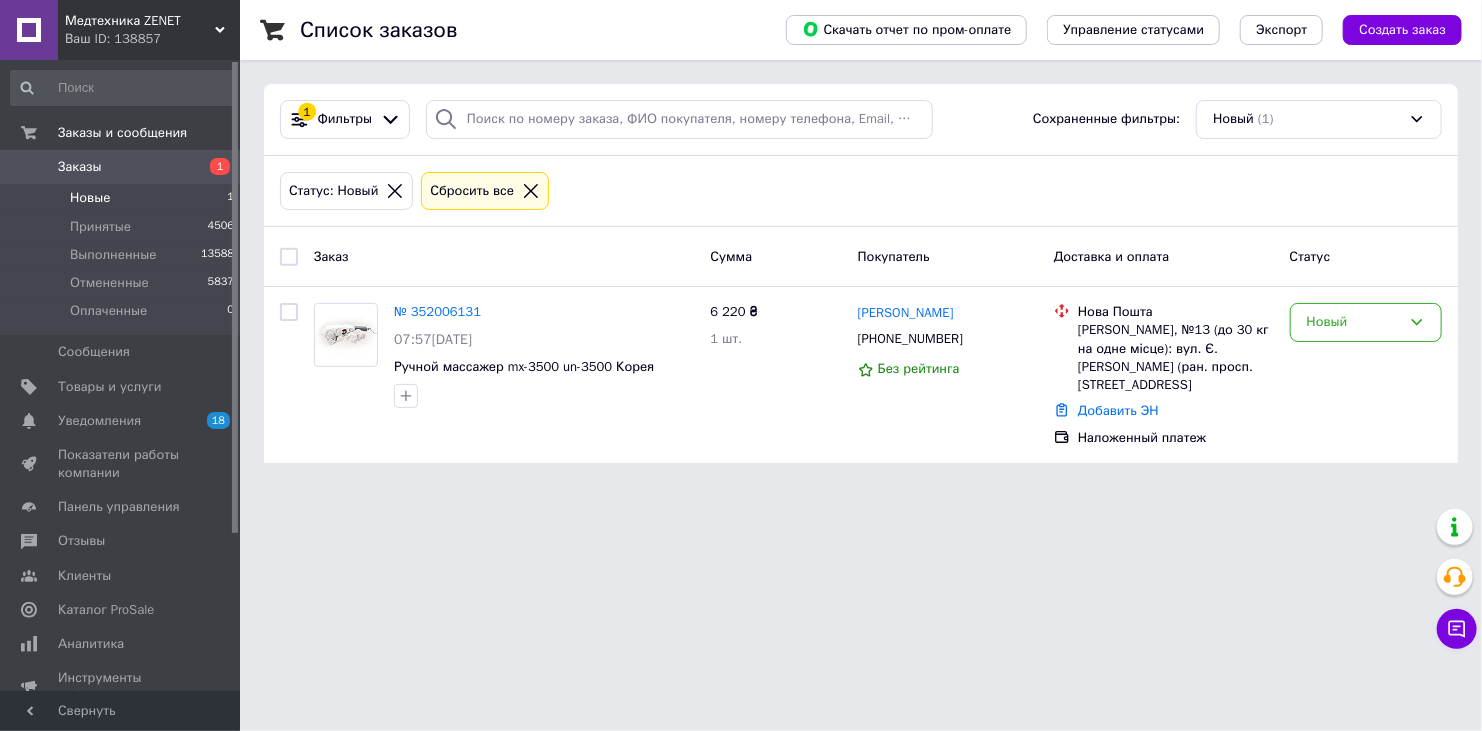 click on "Медтехника ZENET" at bounding box center (140, 21) 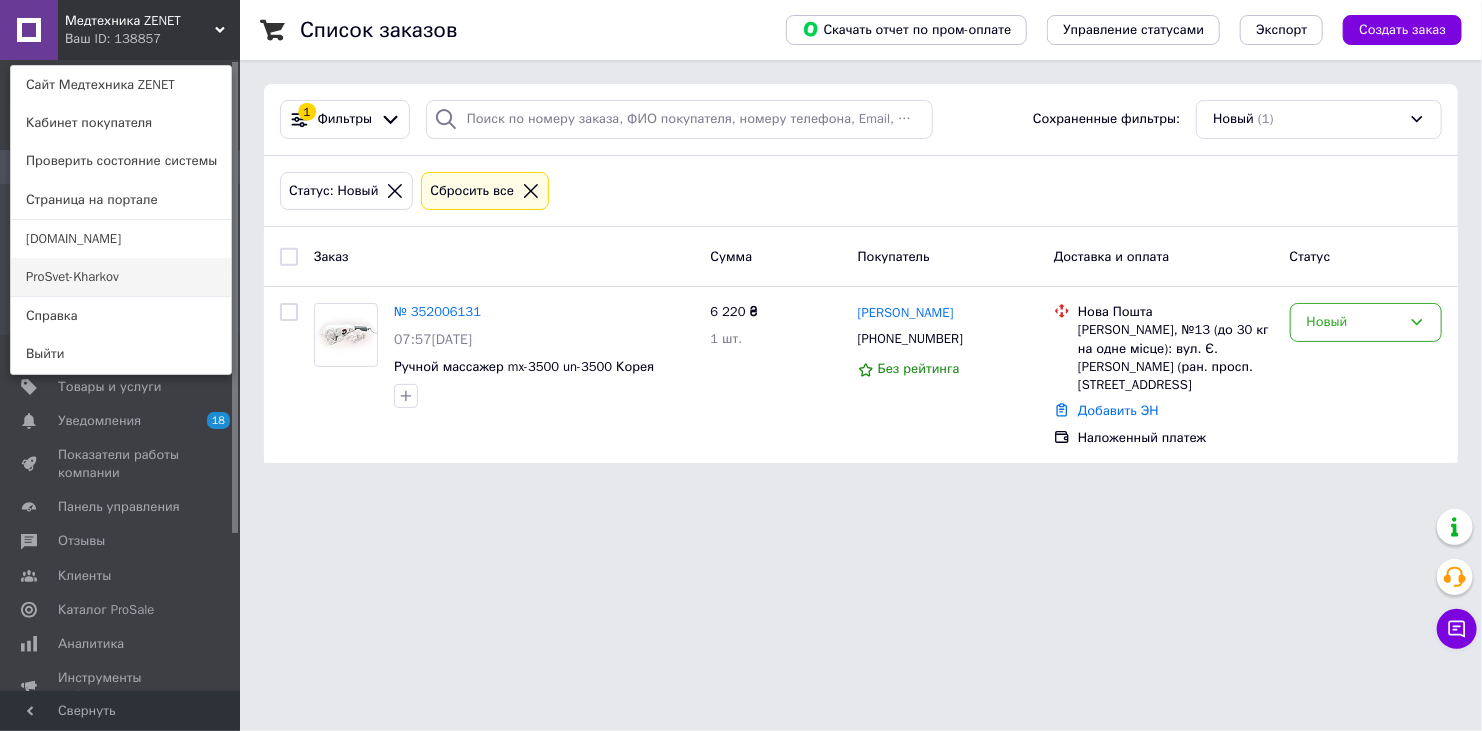 click on "ProSvet-Kharkov" at bounding box center (121, 277) 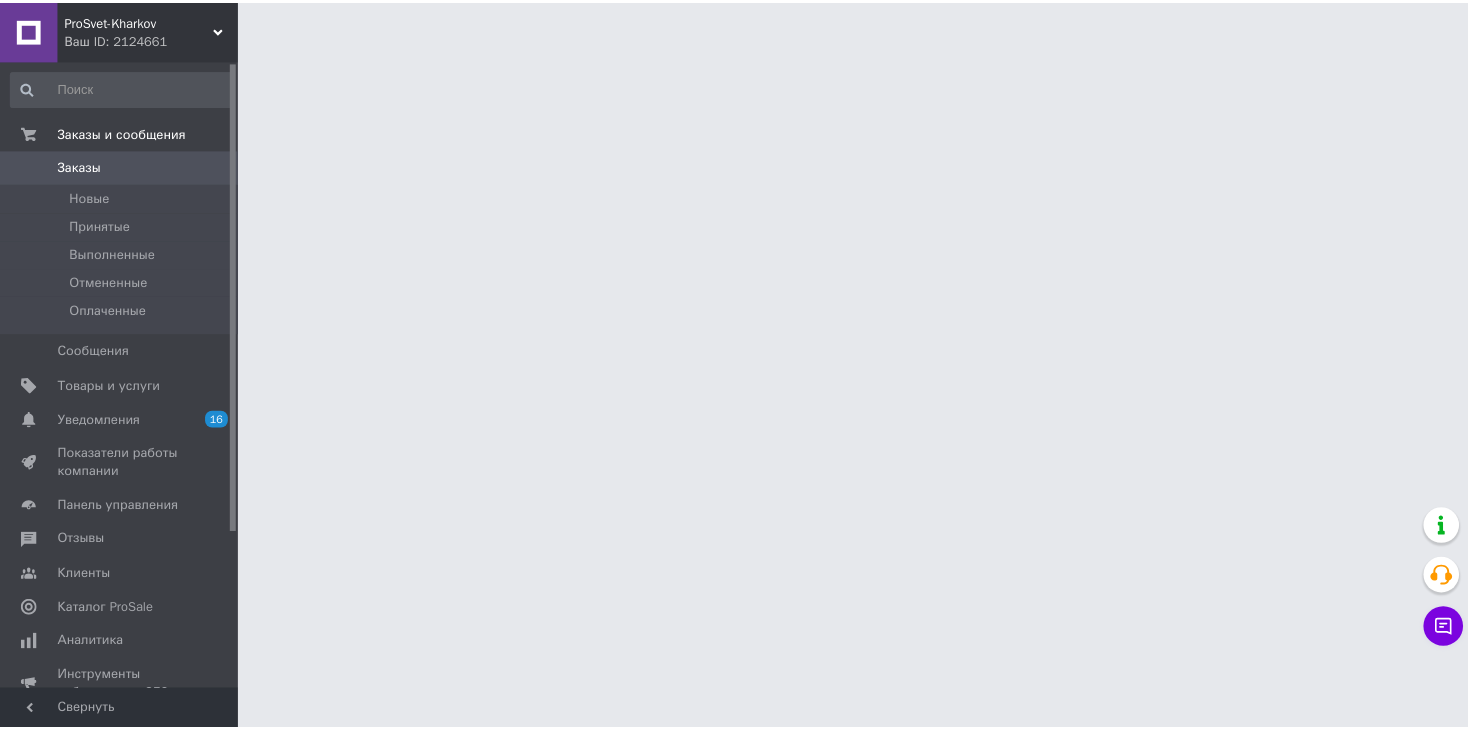 scroll, scrollTop: 0, scrollLeft: 0, axis: both 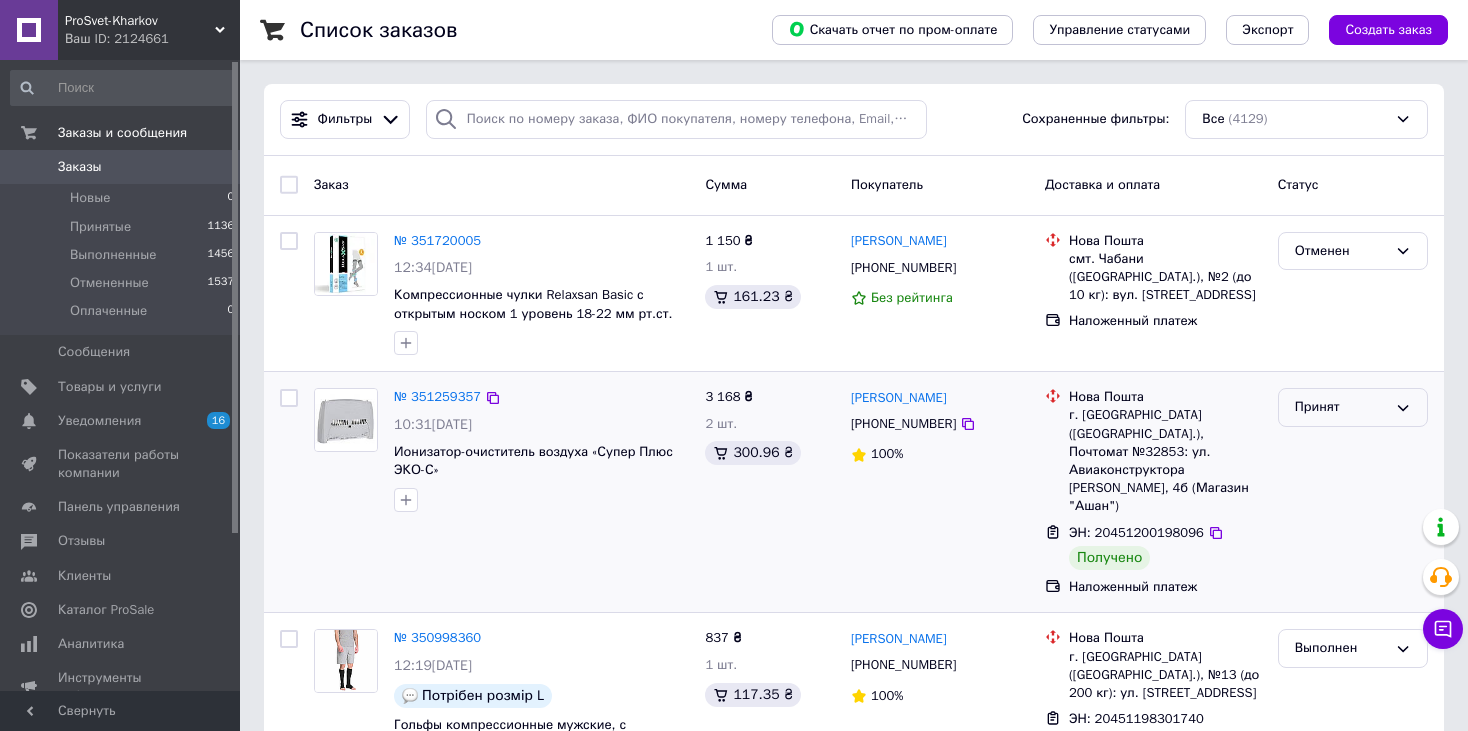 click on "Принят" at bounding box center [1353, 407] 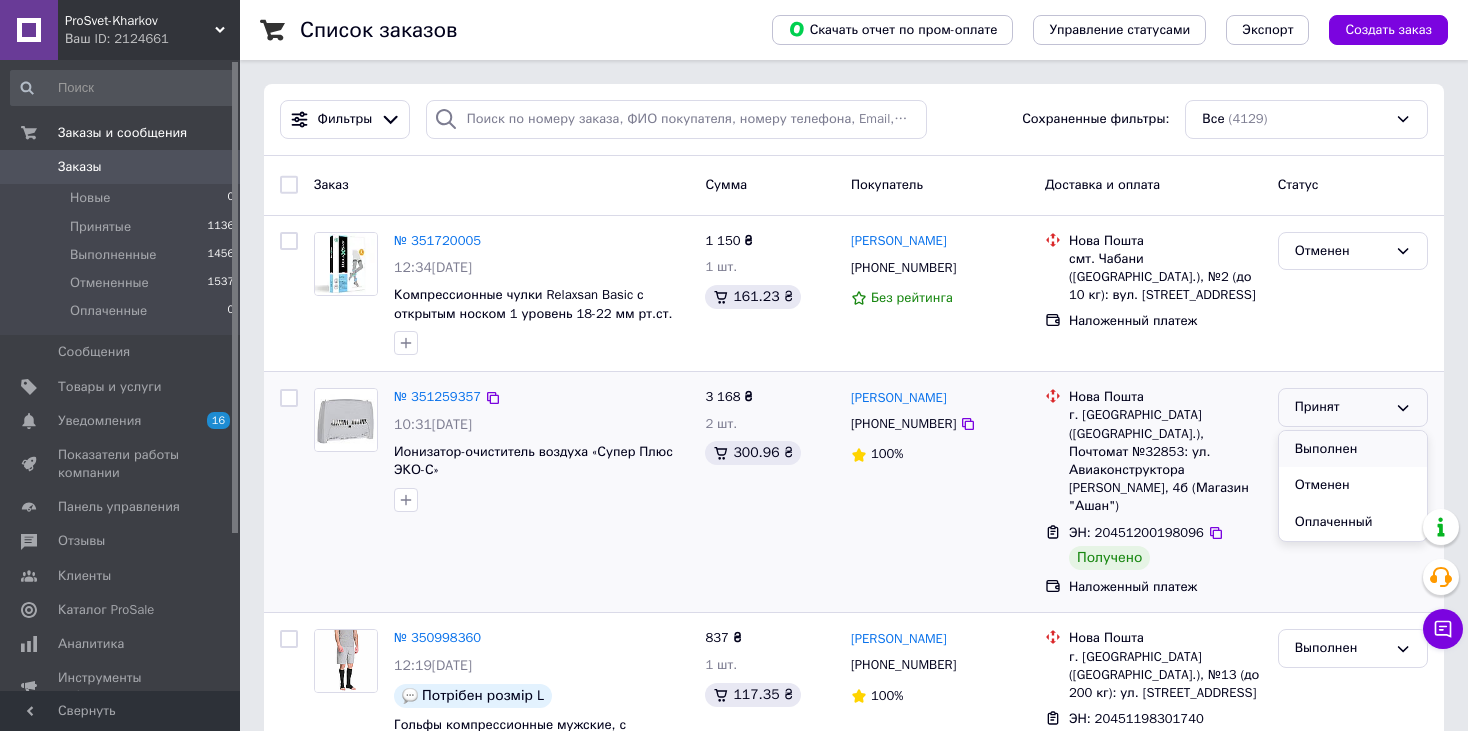 click on "Выполнен" at bounding box center [1353, 449] 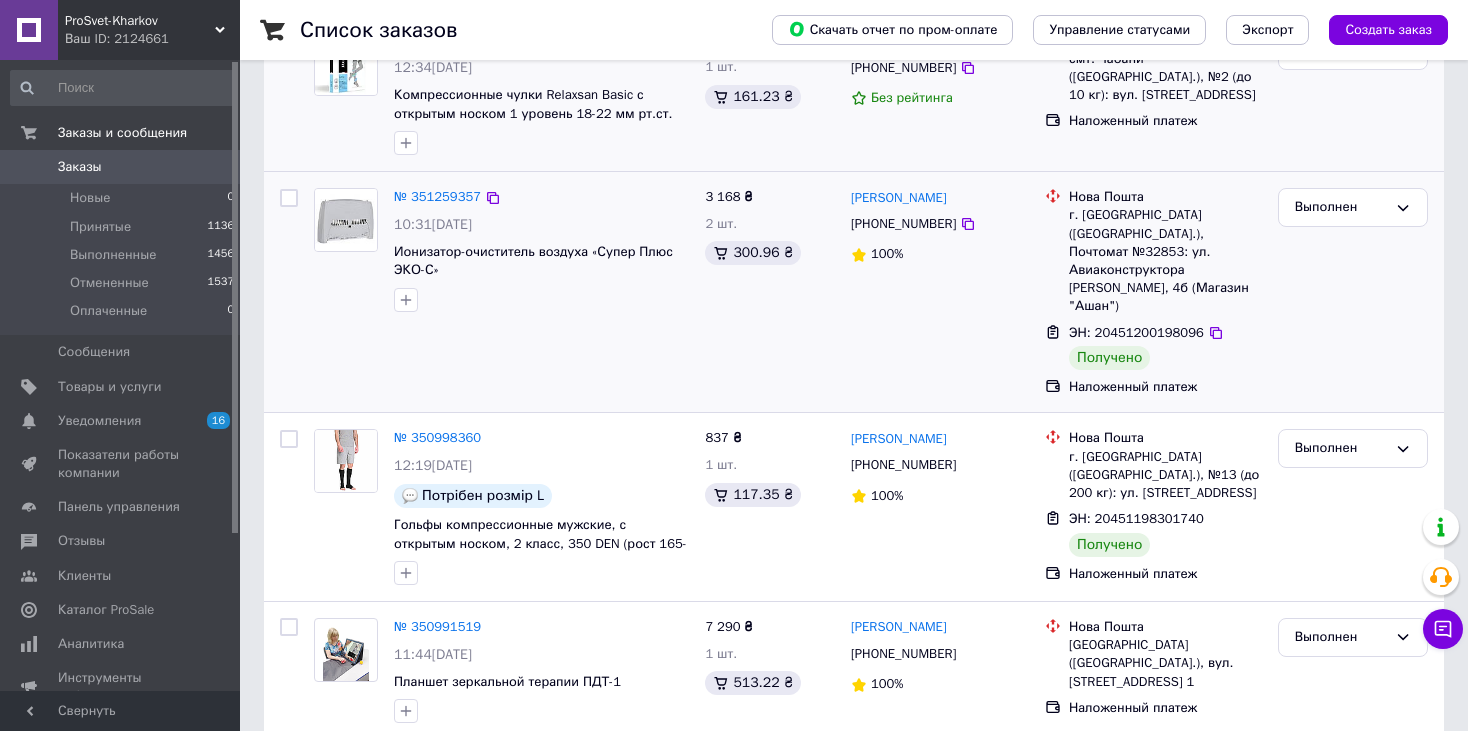 scroll, scrollTop: 0, scrollLeft: 0, axis: both 